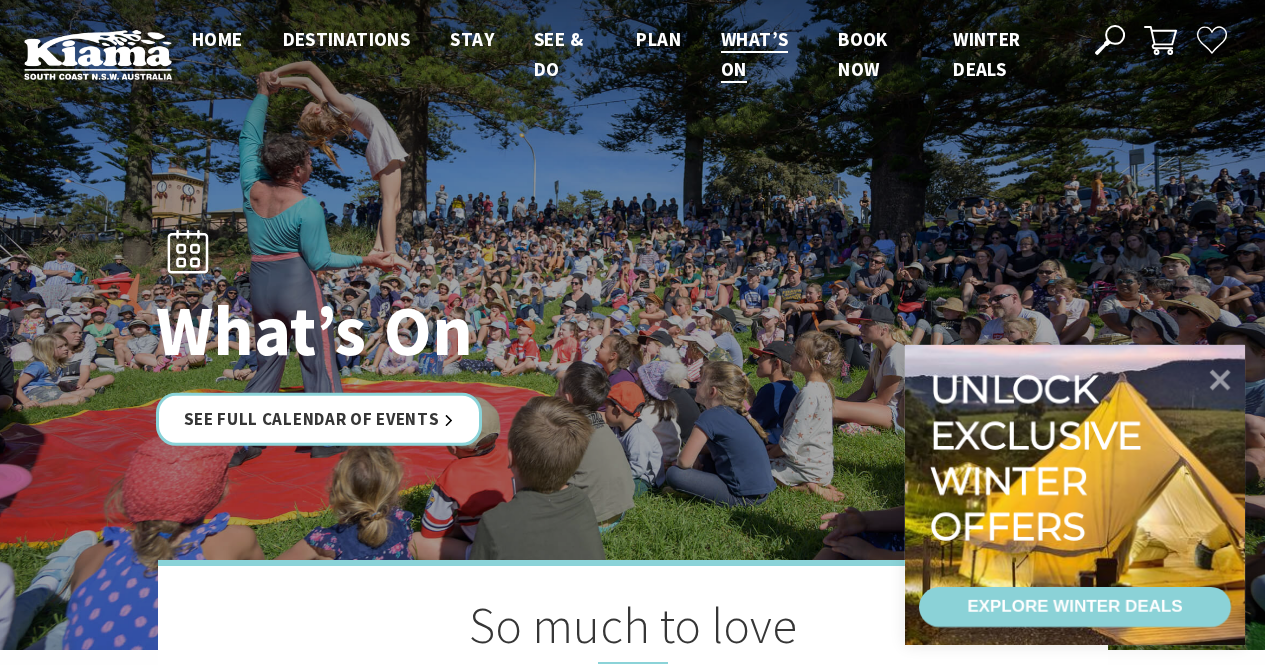 scroll, scrollTop: 0, scrollLeft: 0, axis: both 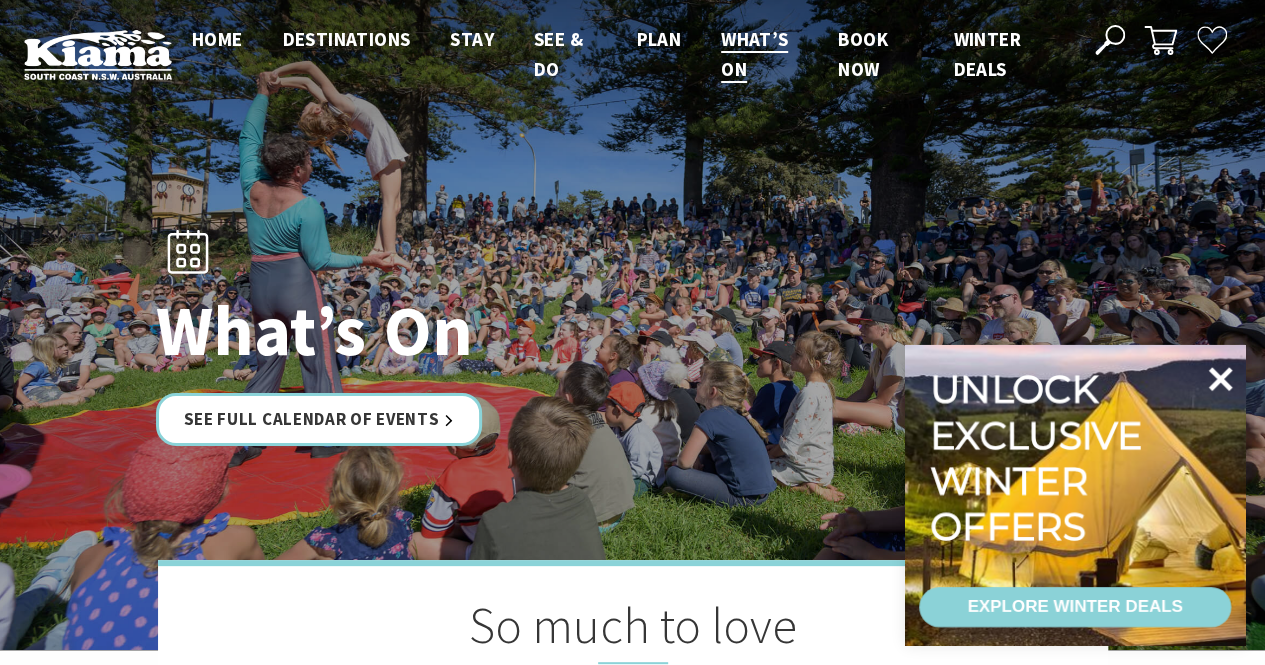 click 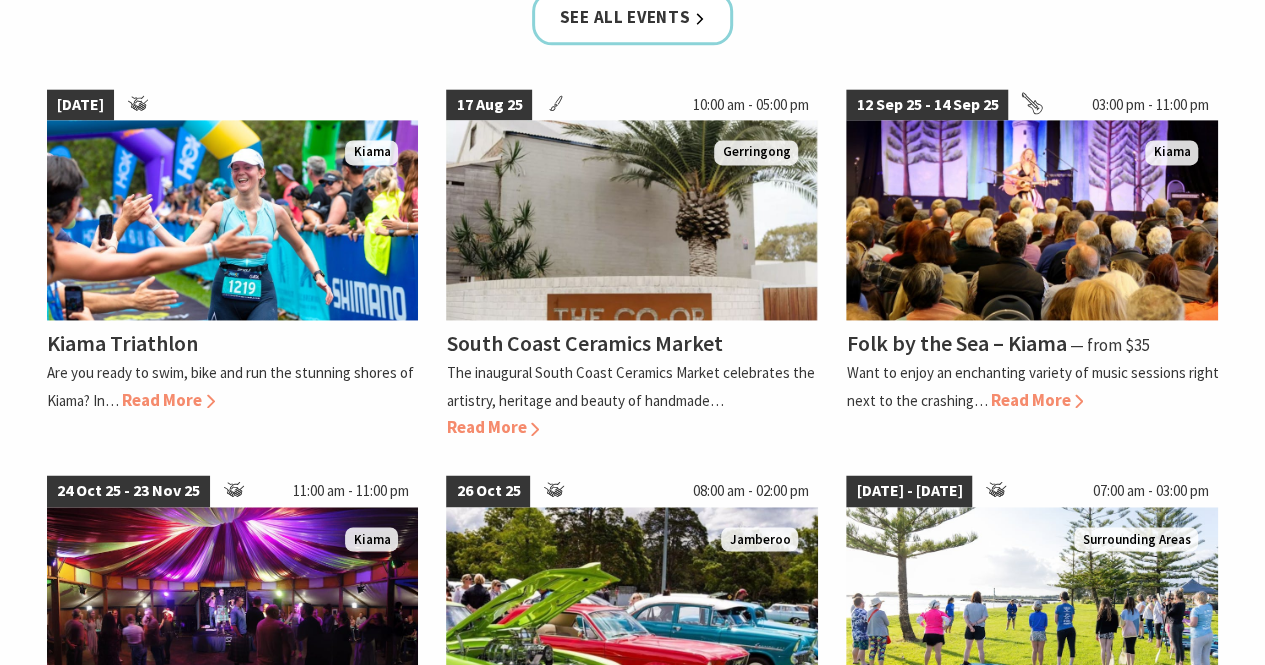 scroll, scrollTop: 728, scrollLeft: 0, axis: vertical 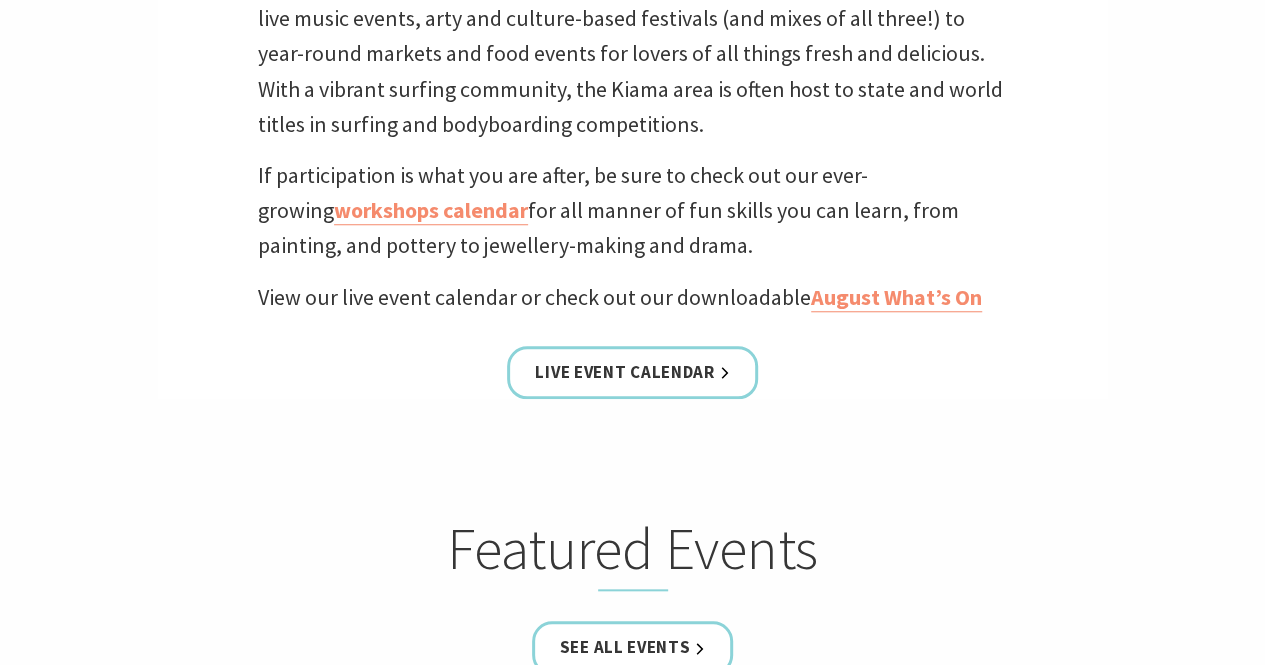 drag, startPoint x: 1276, startPoint y: 47, endPoint x: 1304, endPoint y: 109, distance: 68.0294 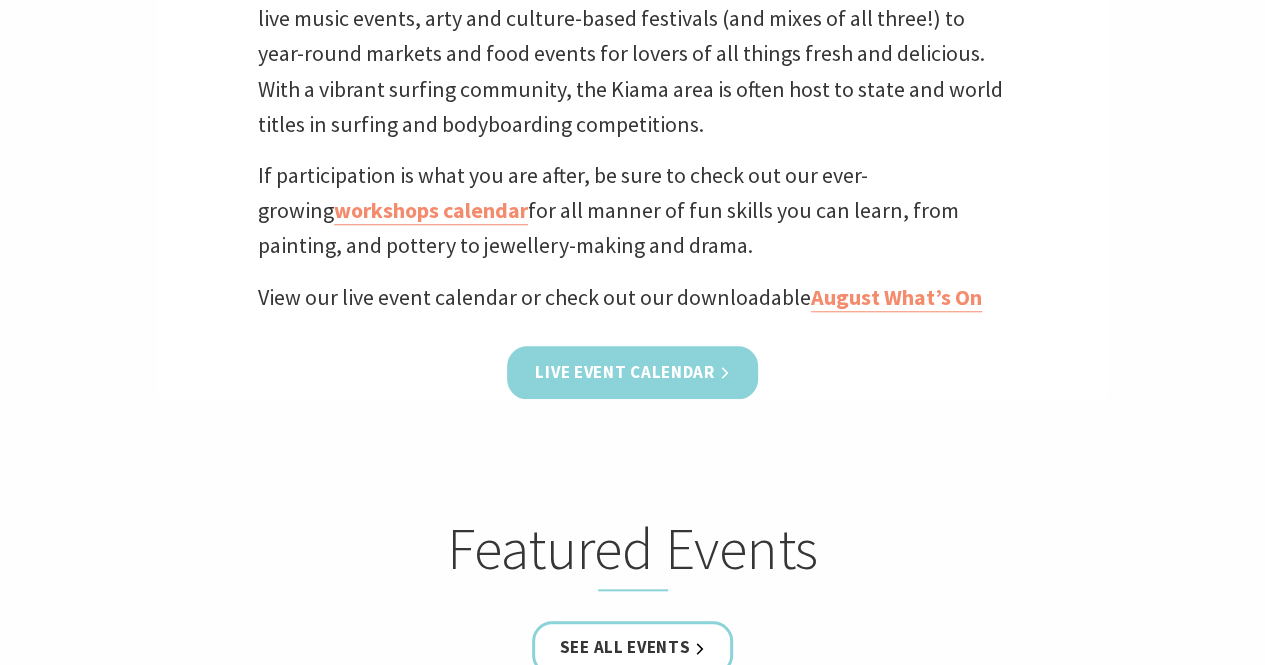 click on "Live Event Calendar" at bounding box center [632, 372] 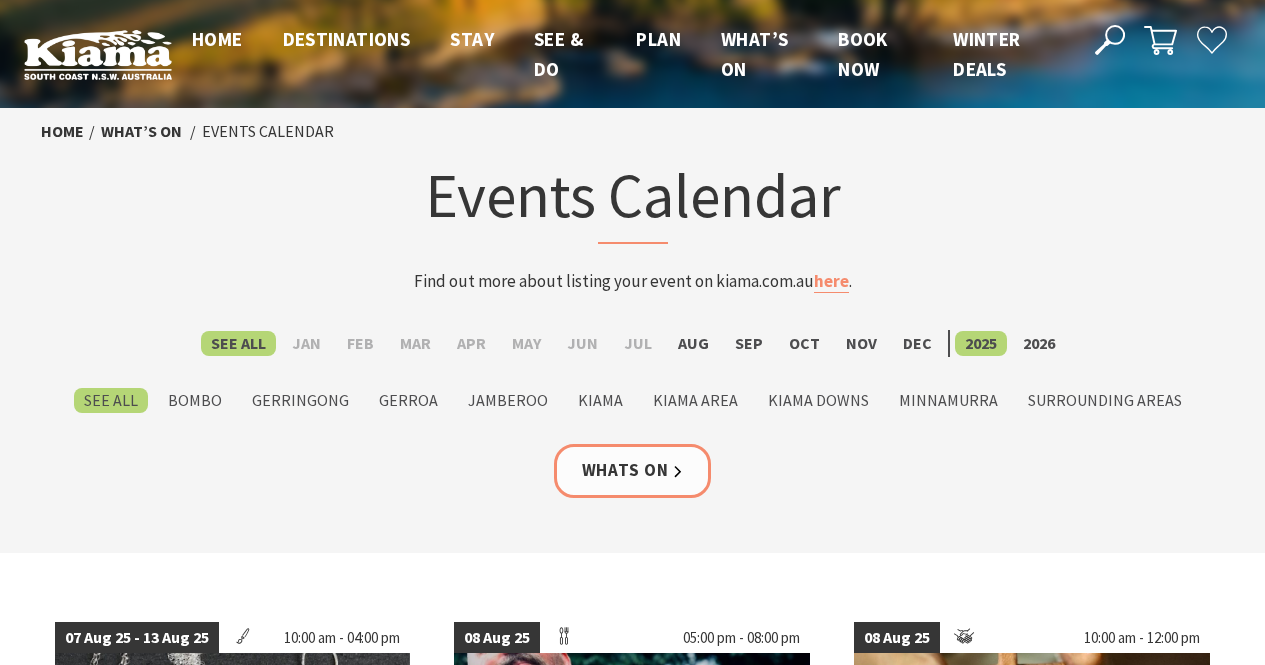 scroll, scrollTop: 0, scrollLeft: 0, axis: both 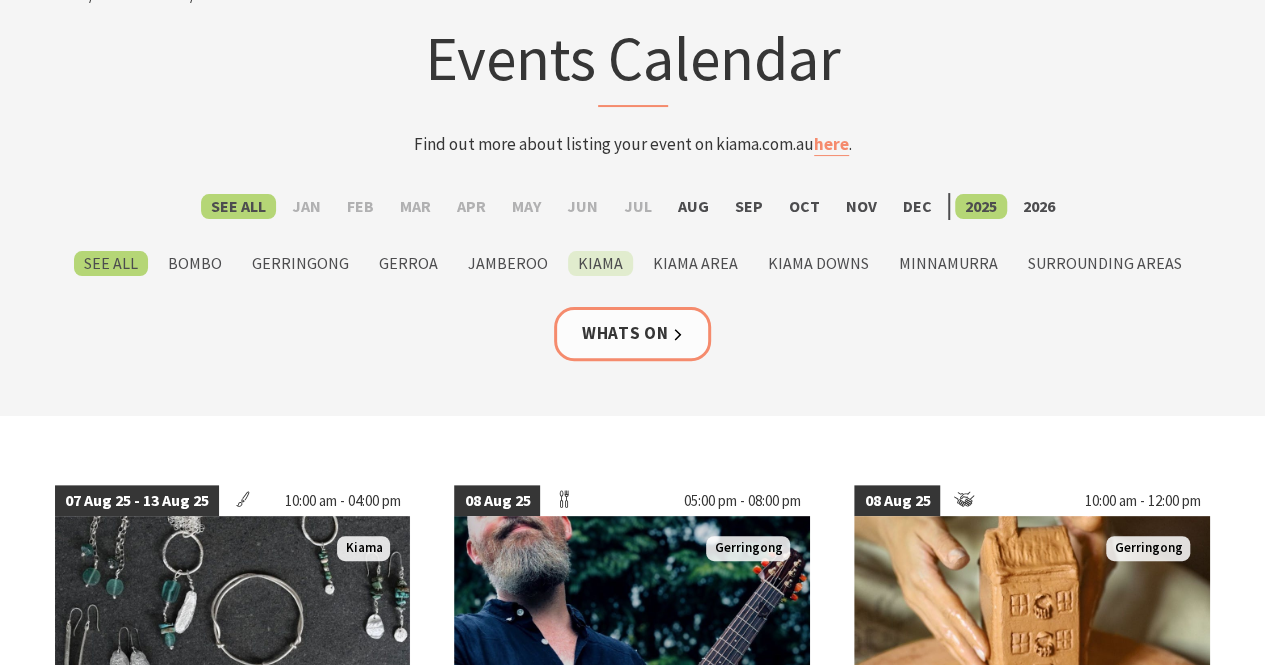 click on "Kiama" at bounding box center (600, 263) 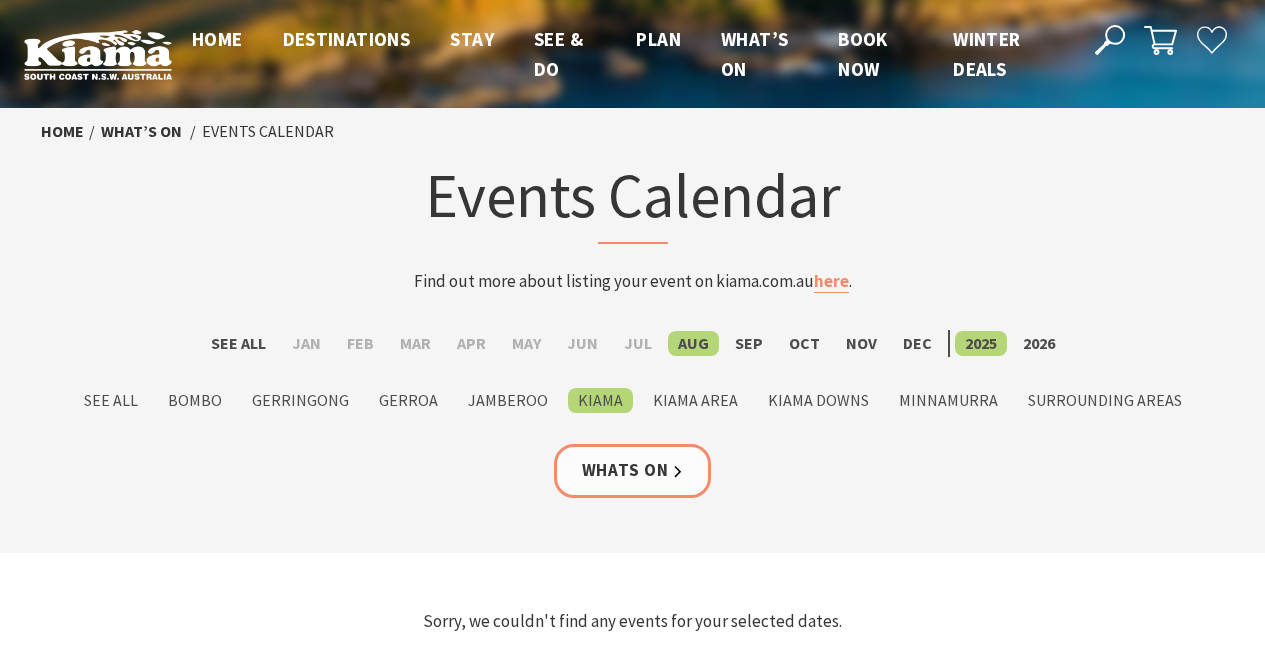scroll, scrollTop: 0, scrollLeft: 0, axis: both 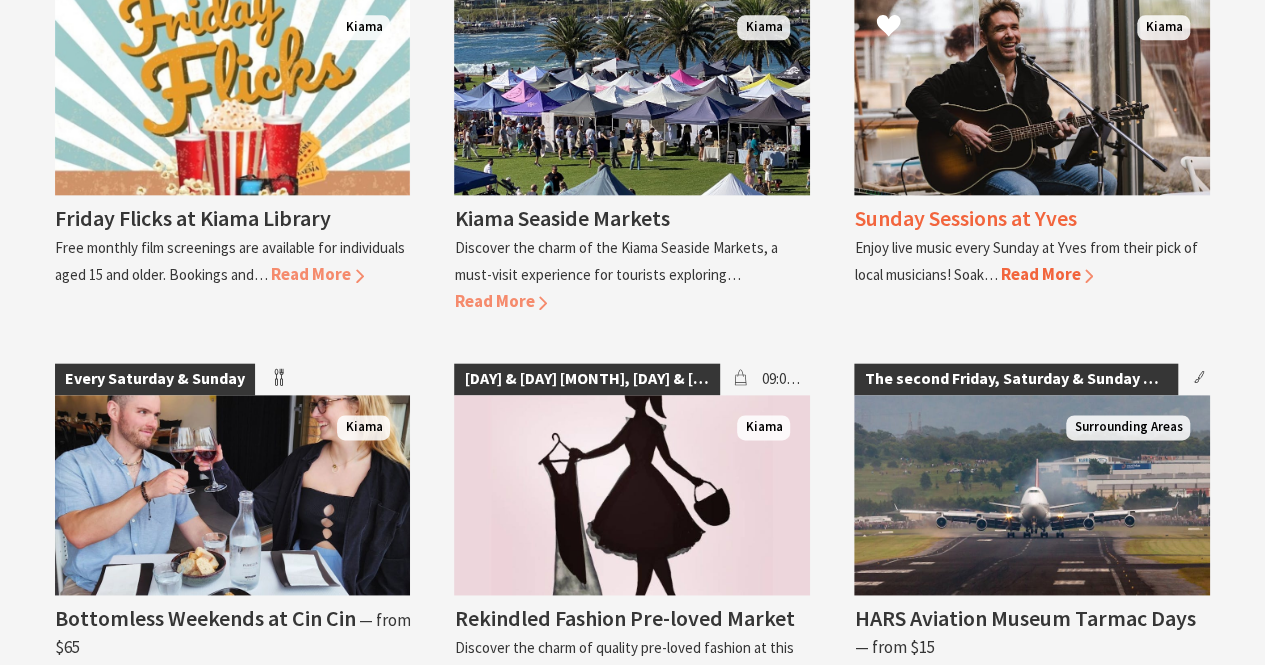 click on "Read More" at bounding box center (1046, 274) 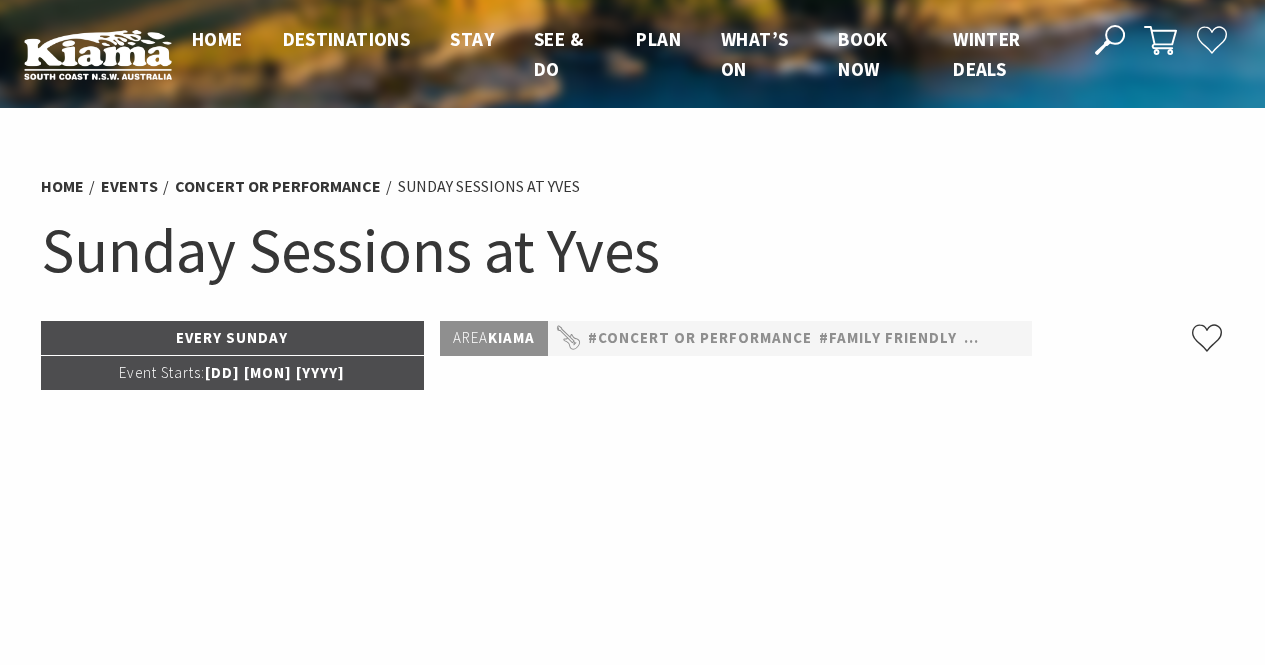 scroll, scrollTop: 0, scrollLeft: 0, axis: both 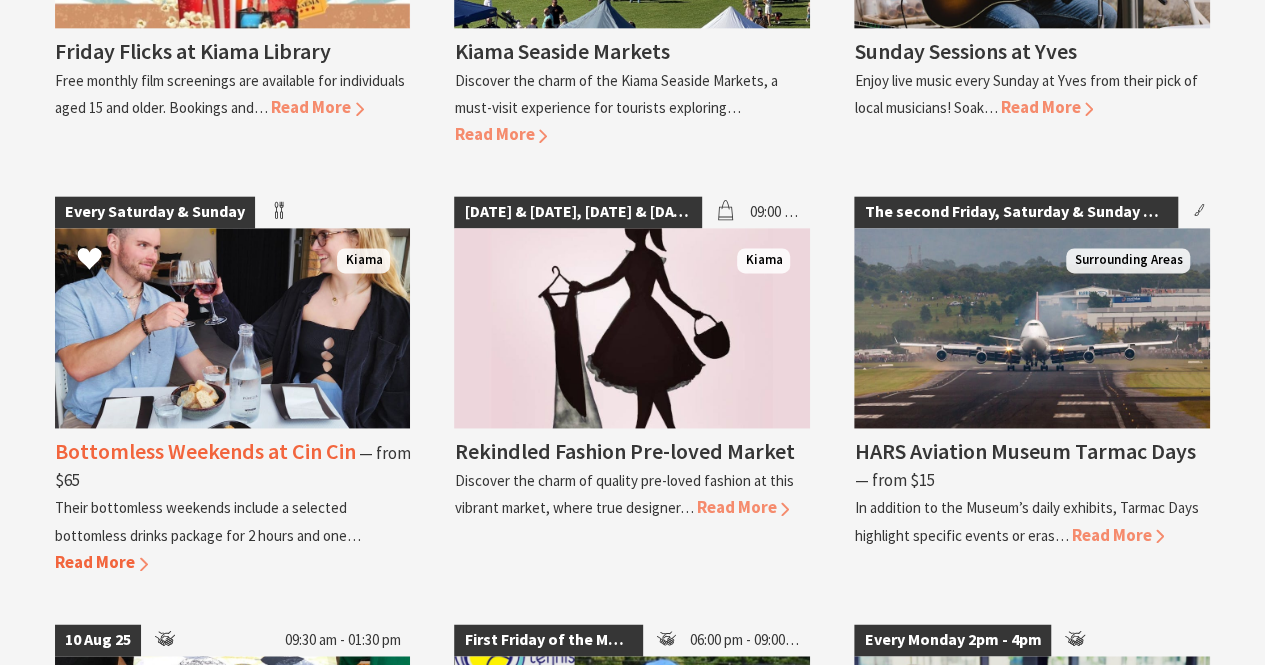 click on "Bottomless Weekends at Cin Cin" at bounding box center [205, 451] 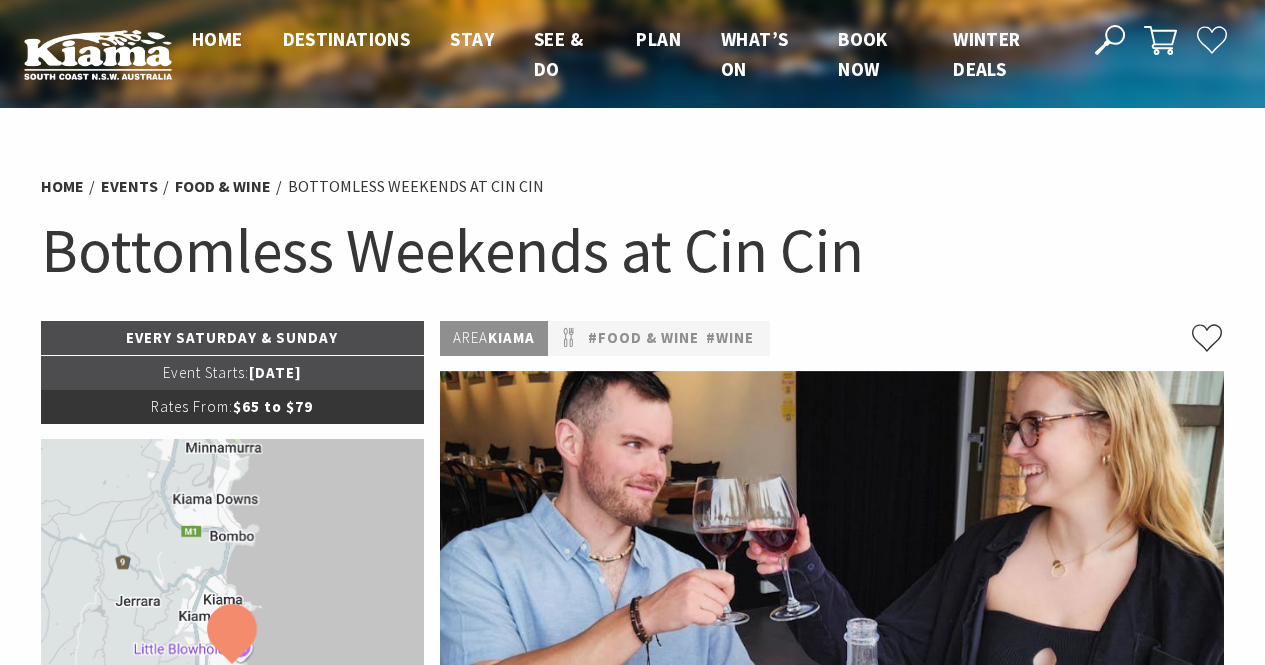 scroll, scrollTop: 0, scrollLeft: 0, axis: both 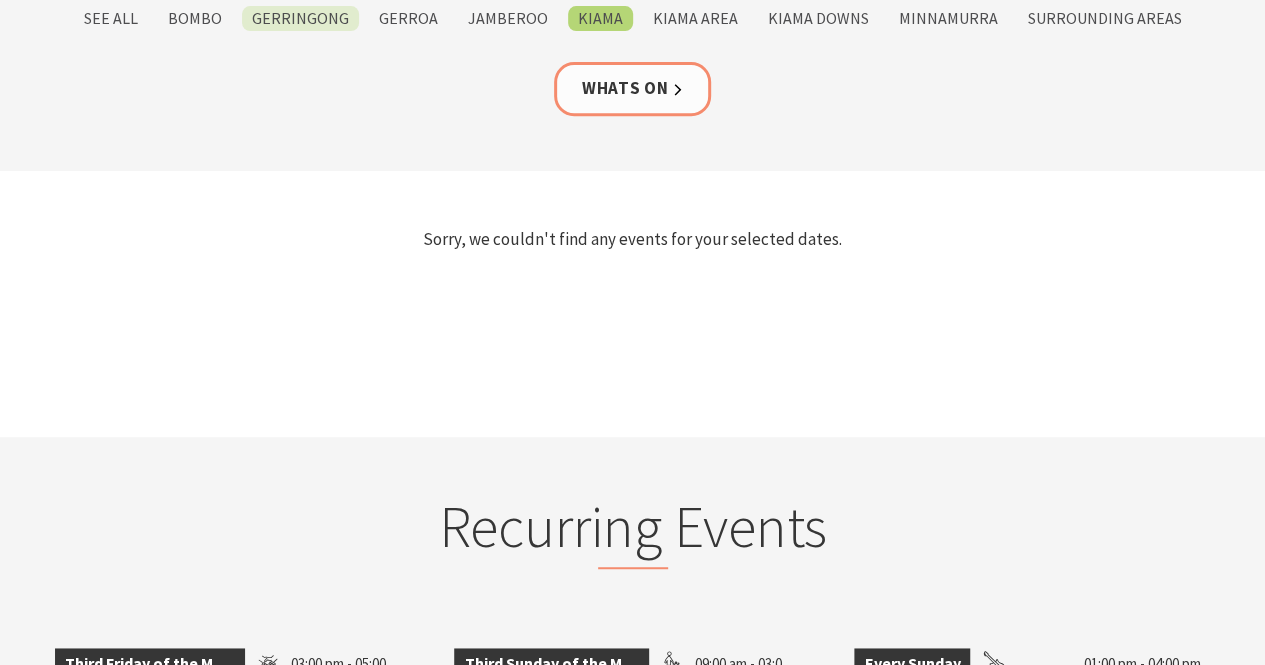 click on "Gerringong" at bounding box center (300, 18) 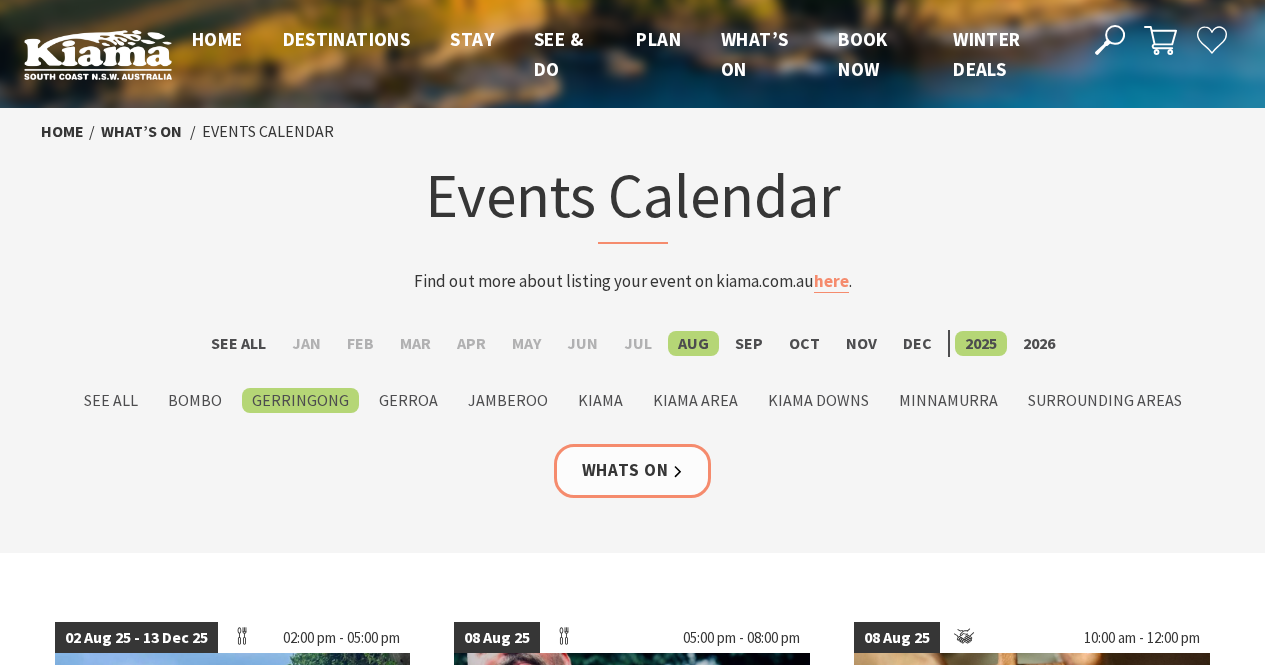 scroll, scrollTop: 0, scrollLeft: 0, axis: both 